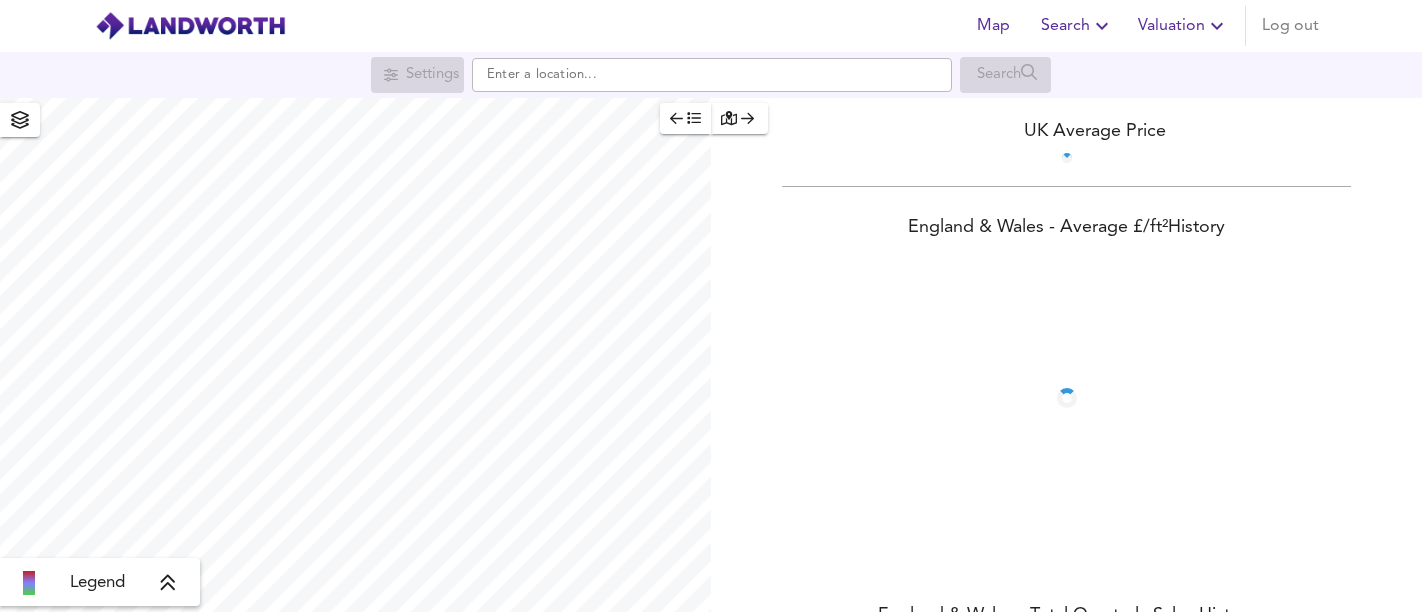 scroll, scrollTop: 0, scrollLeft: 0, axis: both 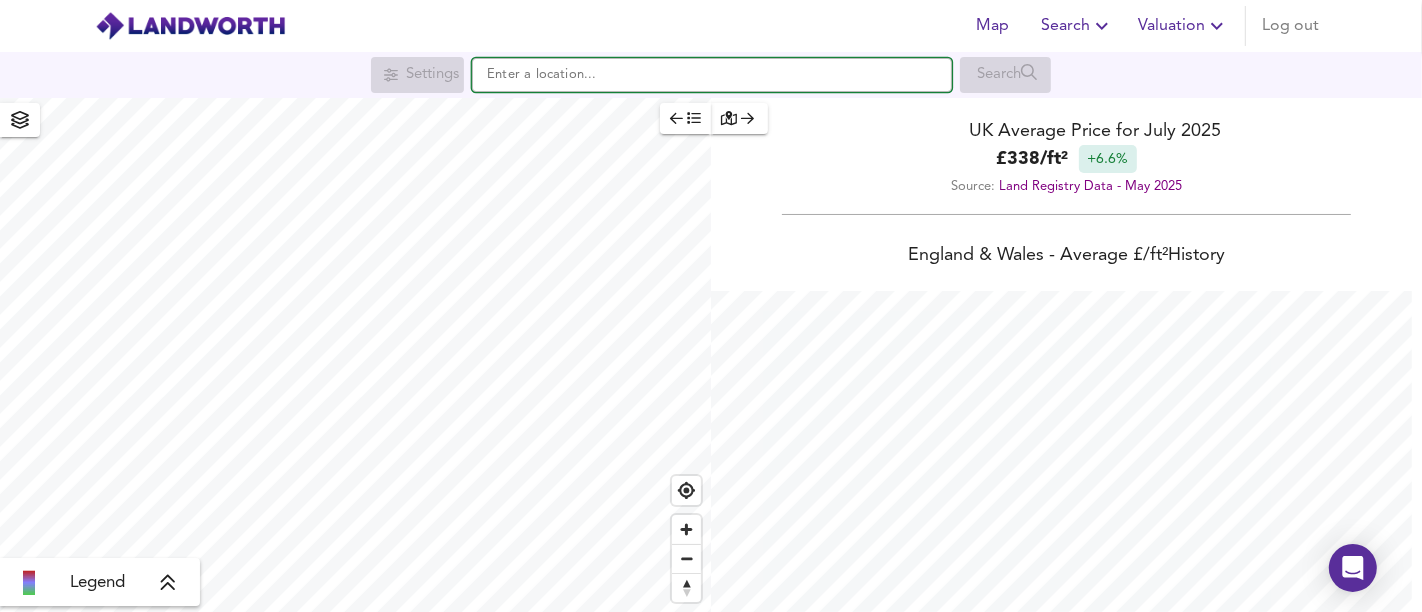 click at bounding box center [712, 75] 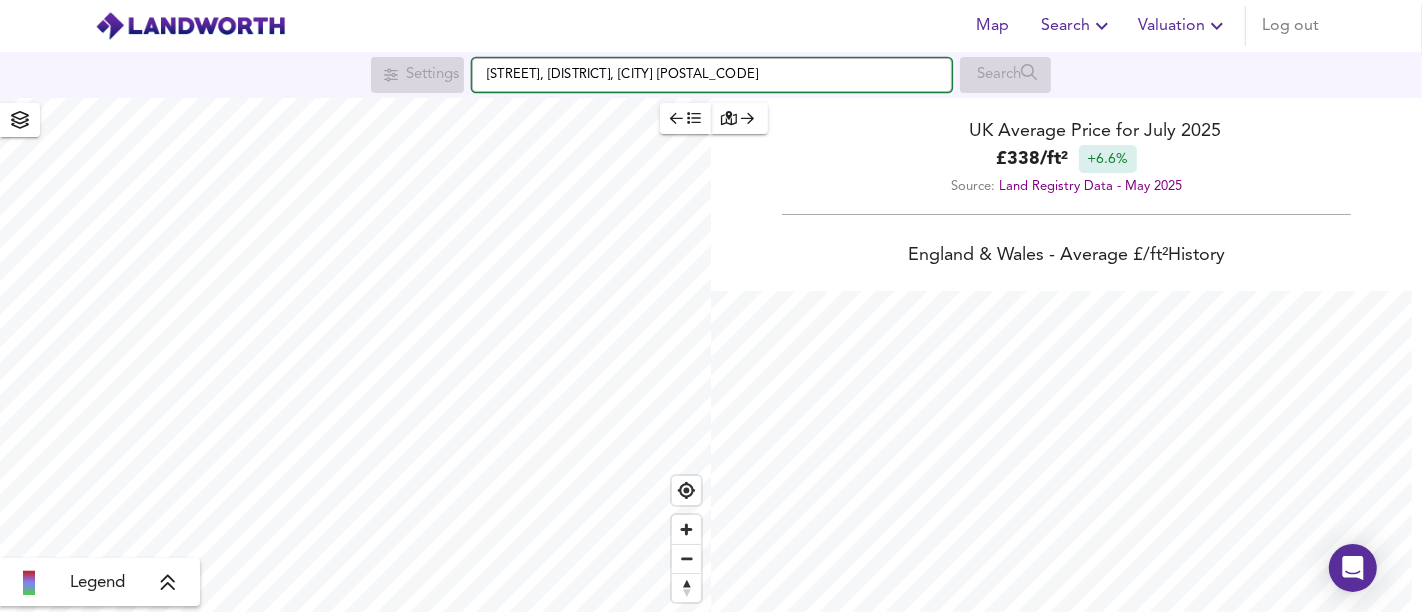 type on "[STREET], [DISTRICT], [CITY] [POSTAL_CODE]" 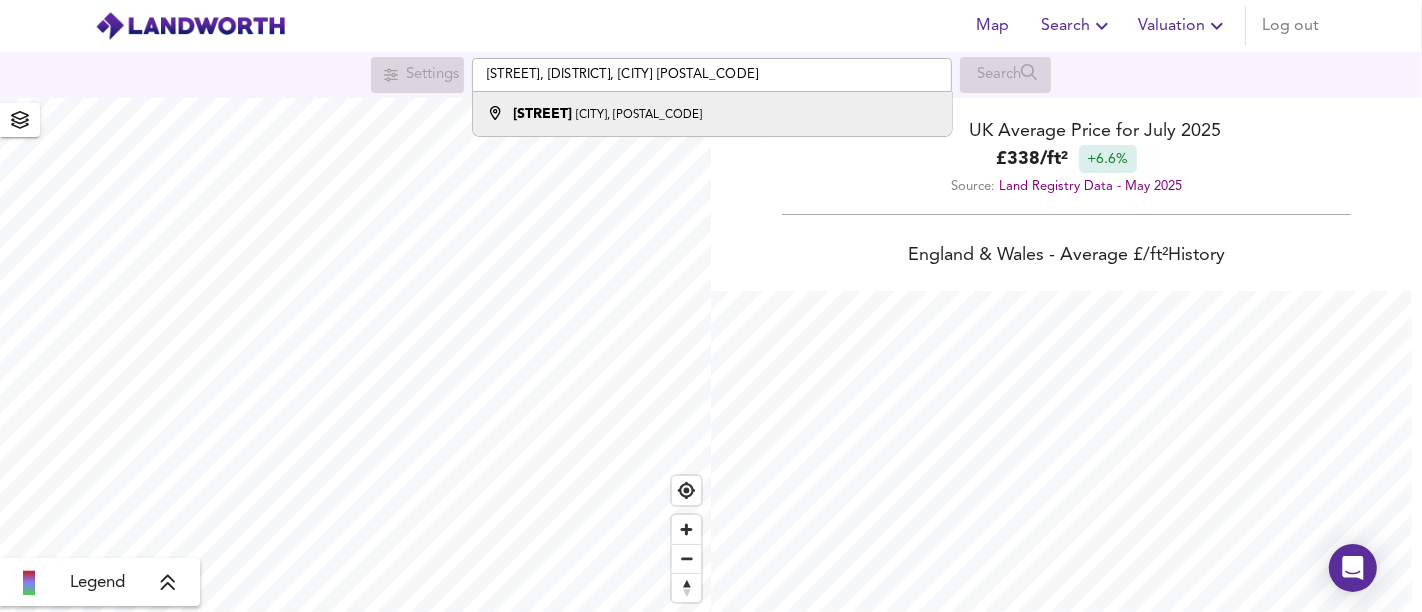 click on "[CITY], [POSTAL_CODE]" at bounding box center [639, 115] 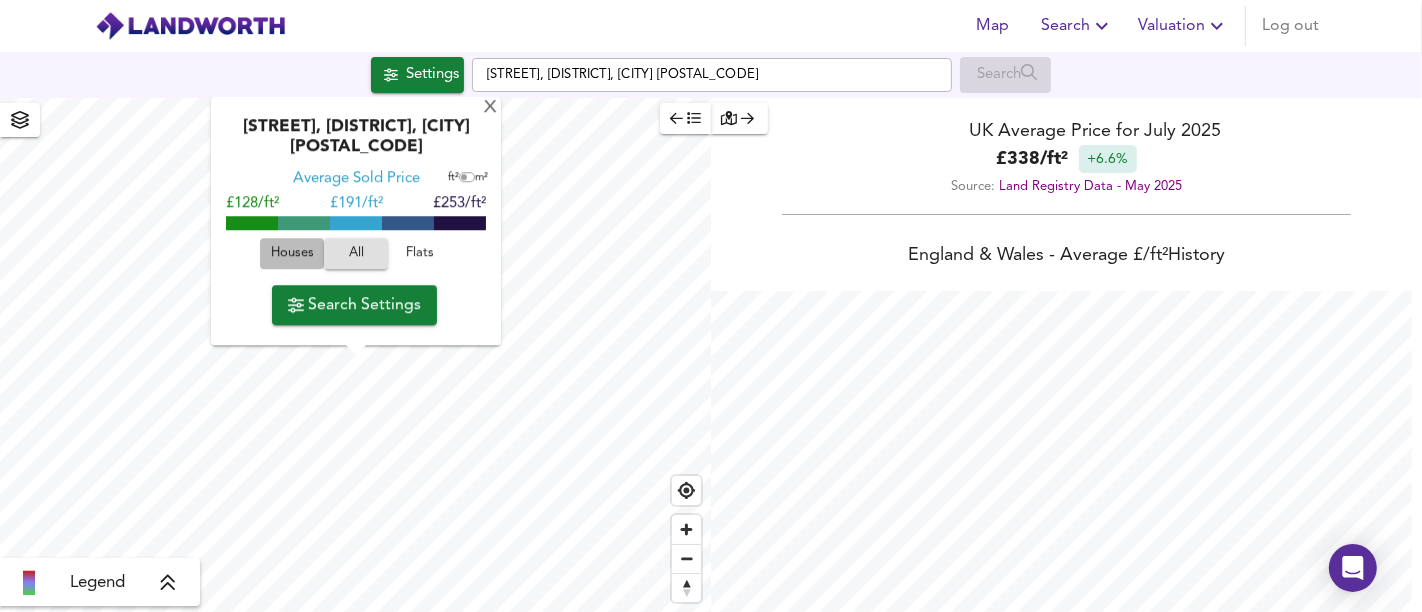 click on "Houses" at bounding box center (292, 254) 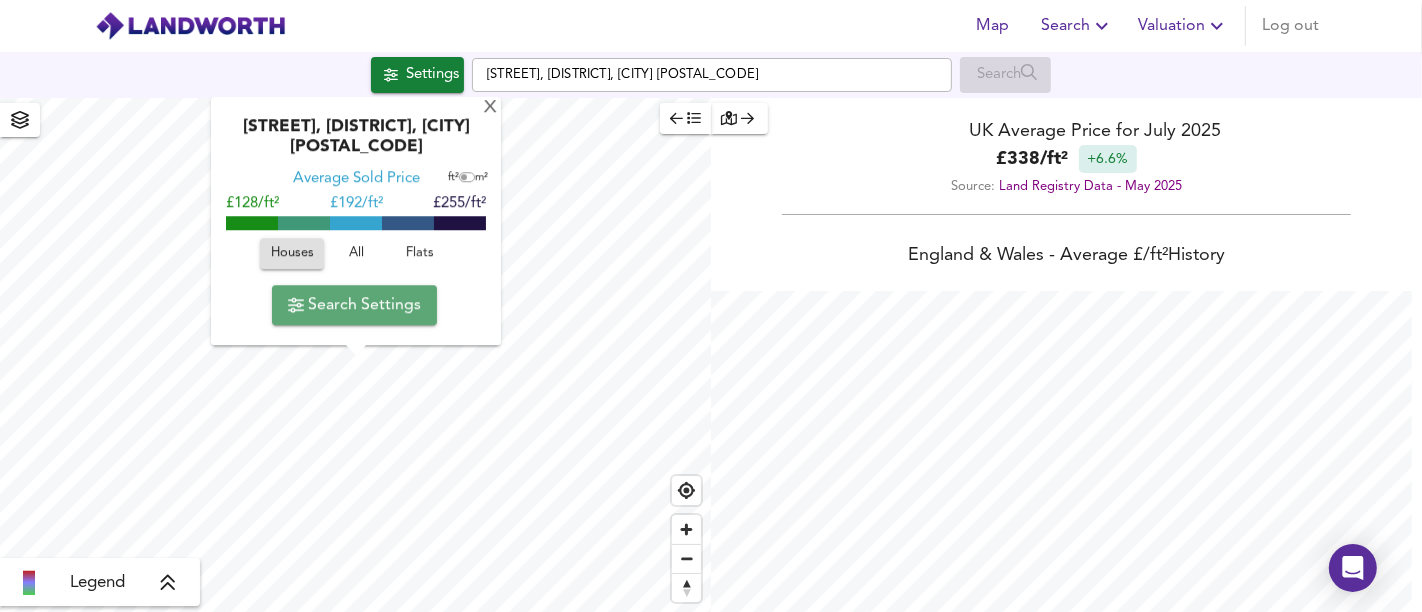 click on "Search Settings" at bounding box center (354, 305) 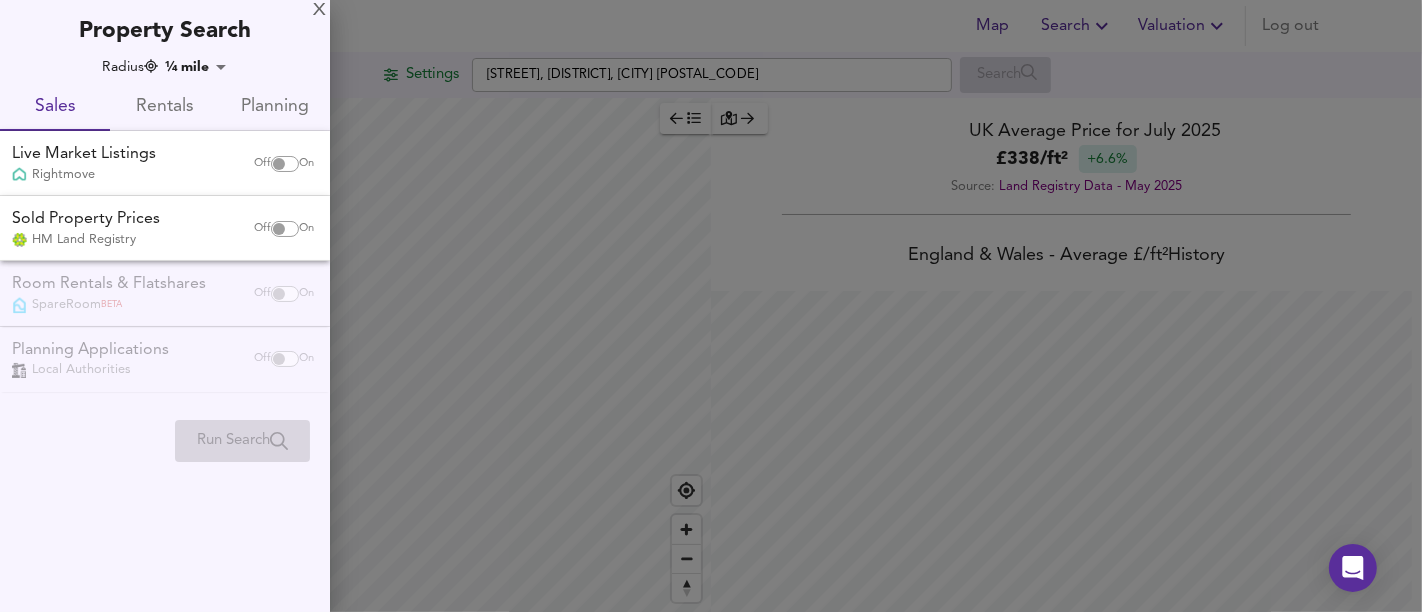 click at bounding box center (279, 164) 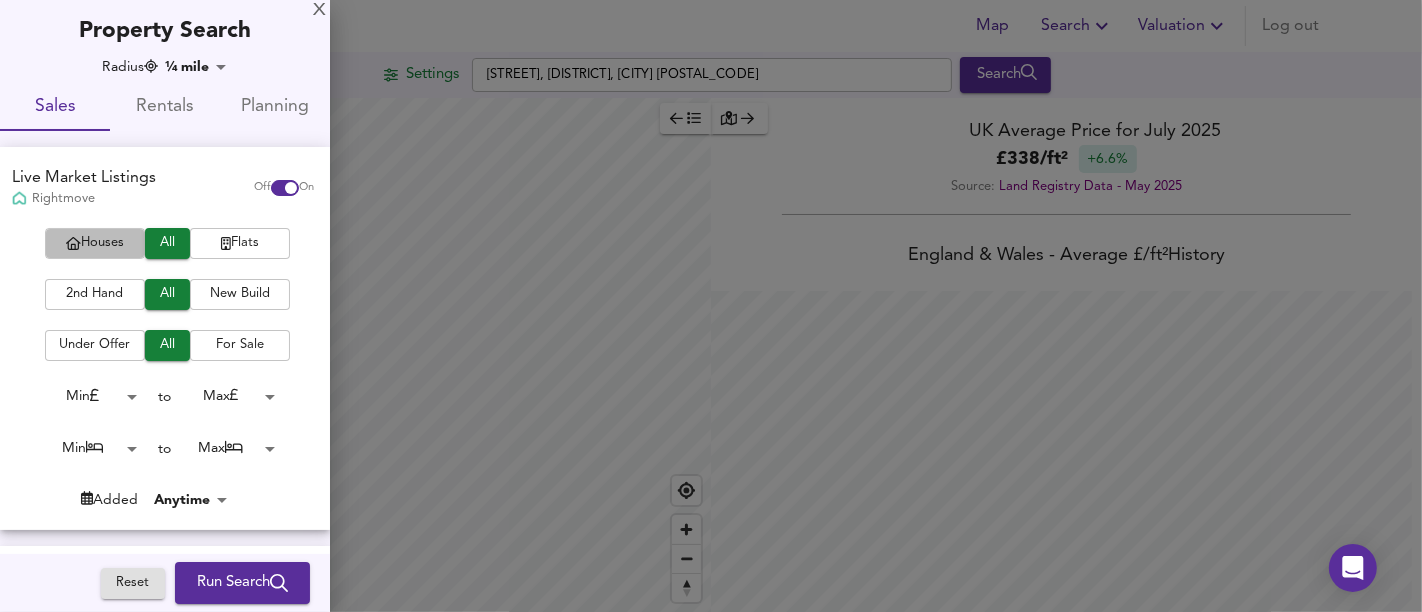 click on "Houses" at bounding box center (95, 243) 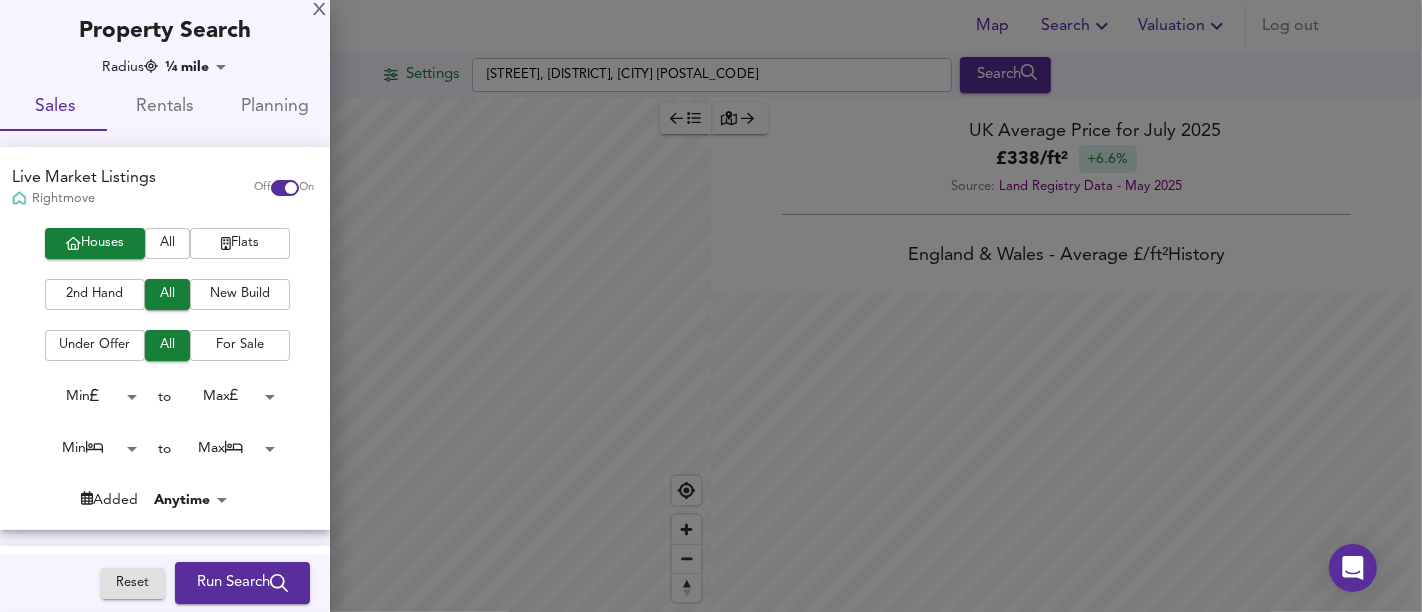 click on "Run Search" at bounding box center [242, 583] 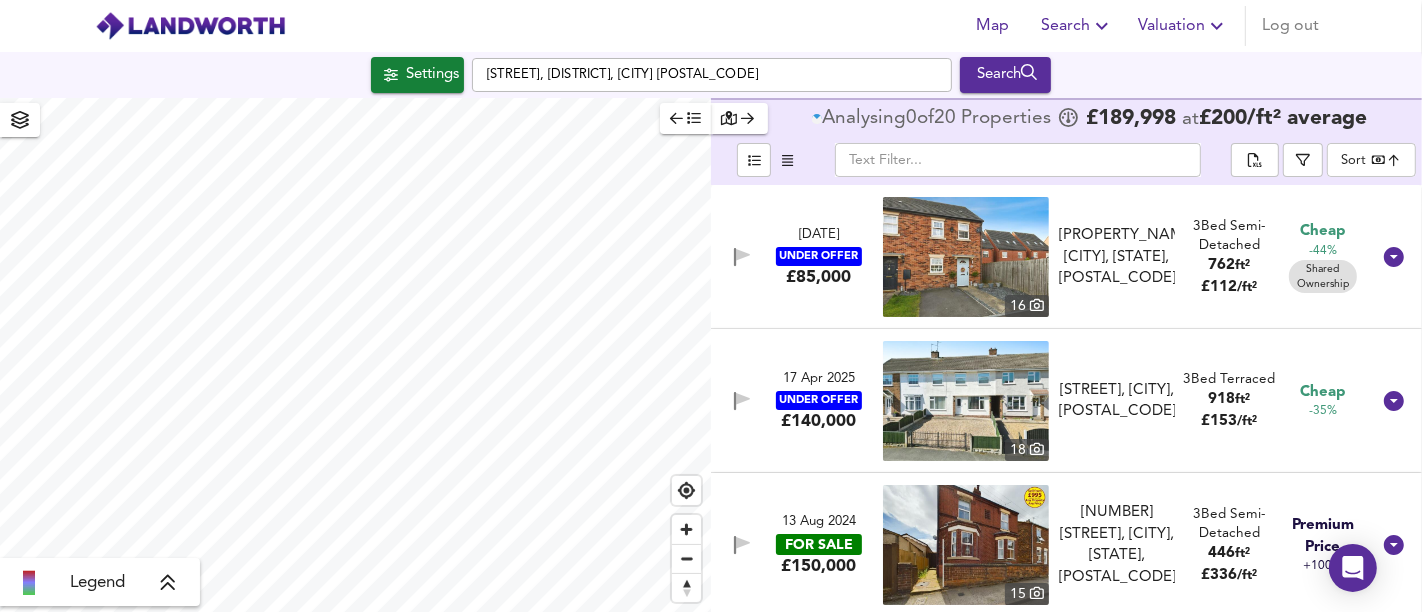 click on "Settings" at bounding box center (432, 75) 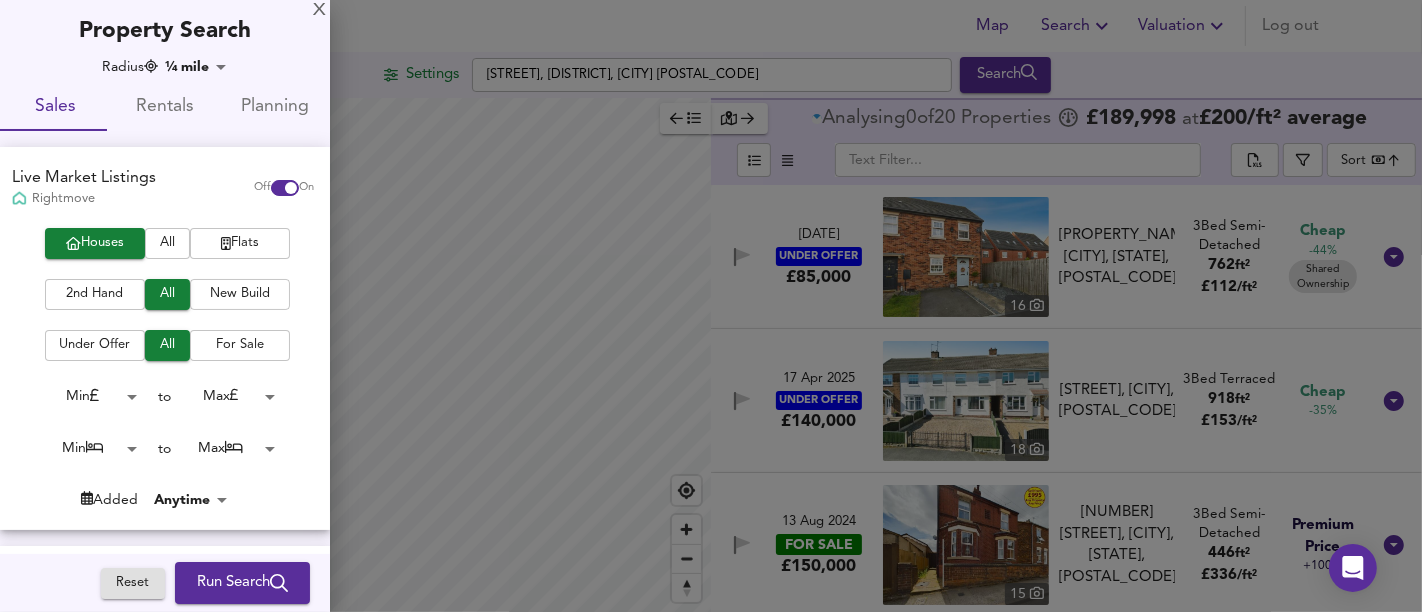 click on "New Build" at bounding box center (240, 294) 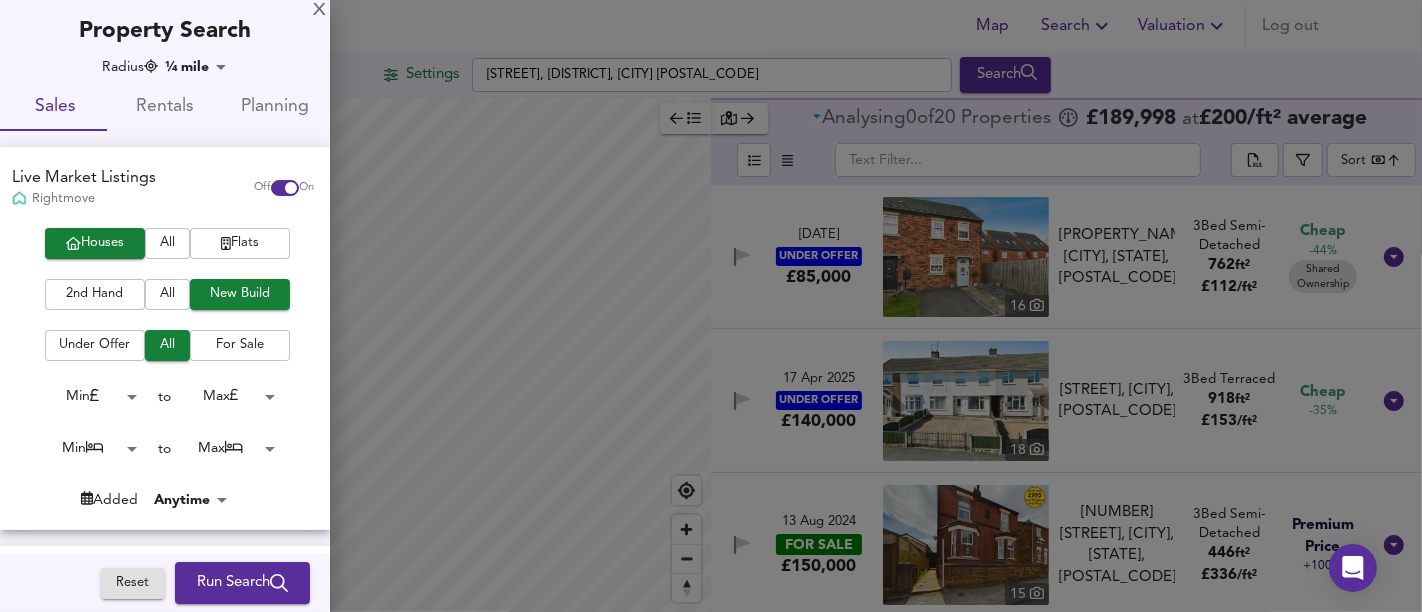drag, startPoint x: 243, startPoint y: 562, endPoint x: 272, endPoint y: 560, distance: 29.068884 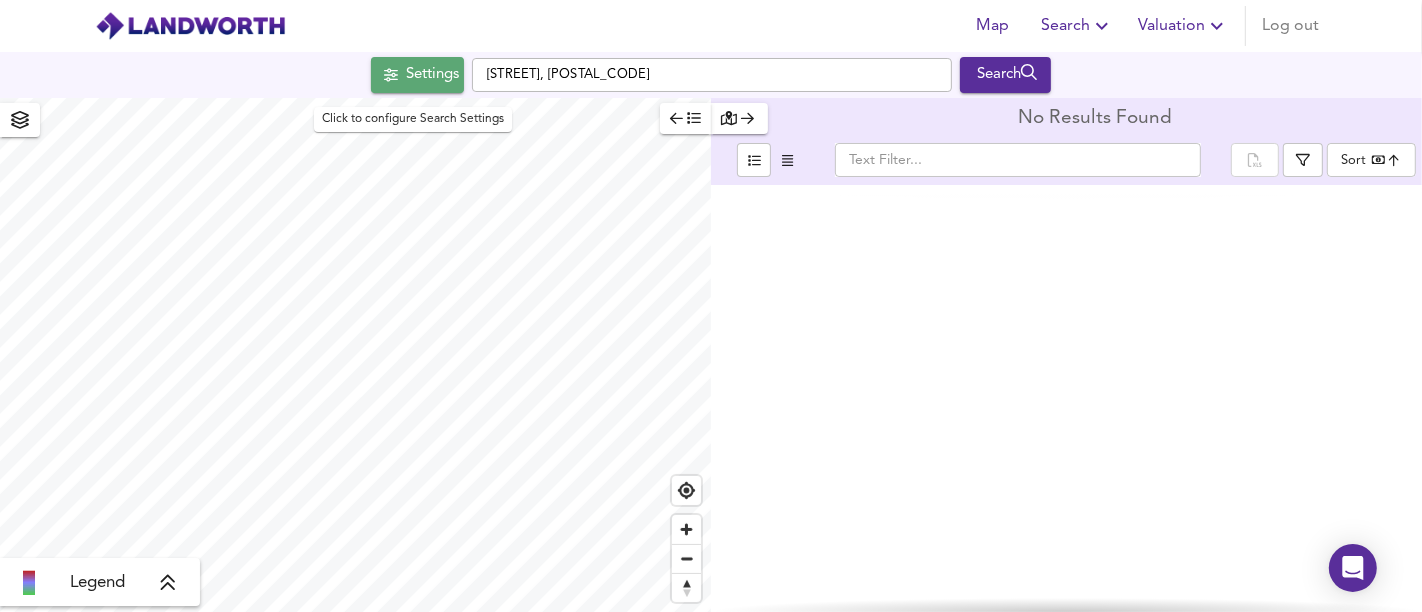 click on "Settings" at bounding box center [432, 75] 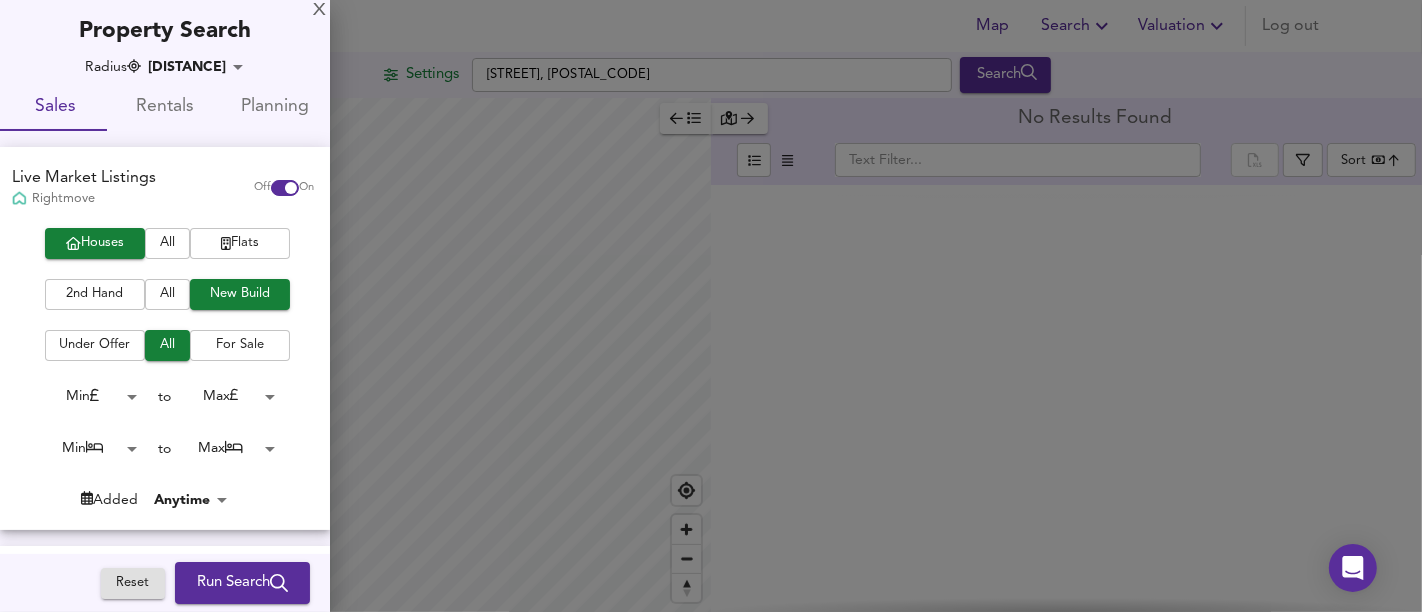 click on "Run Search" at bounding box center (242, 583) 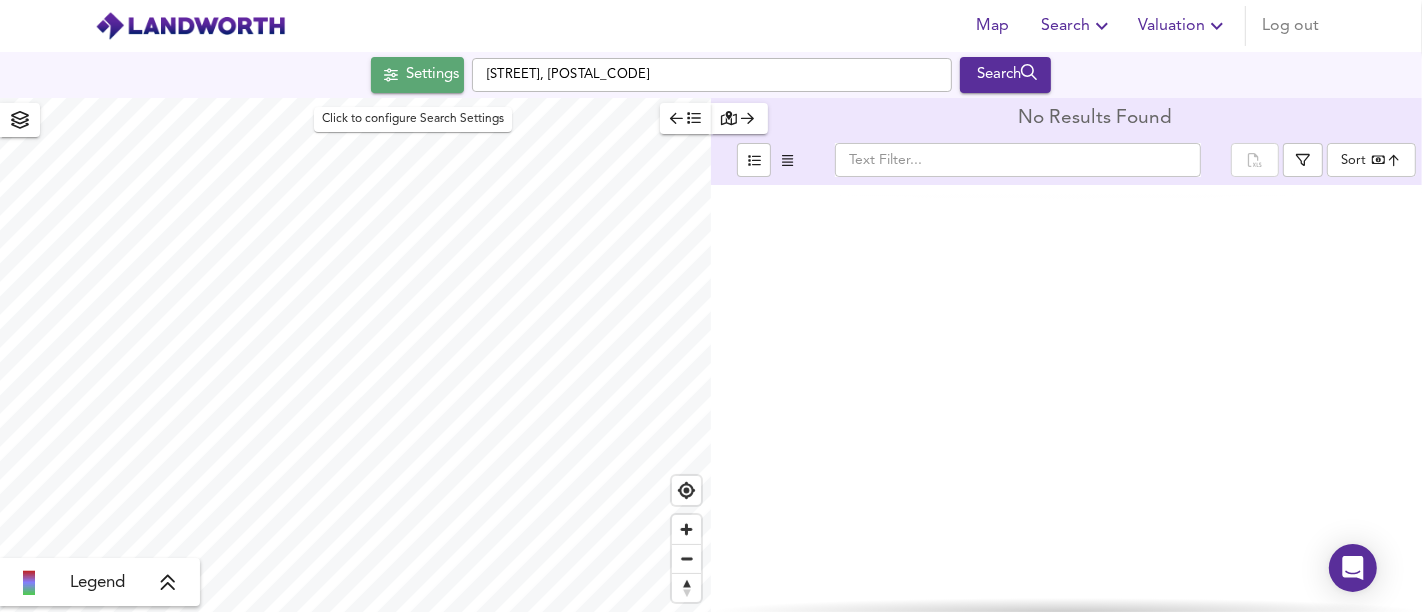 click on "Settings" at bounding box center (417, 75) 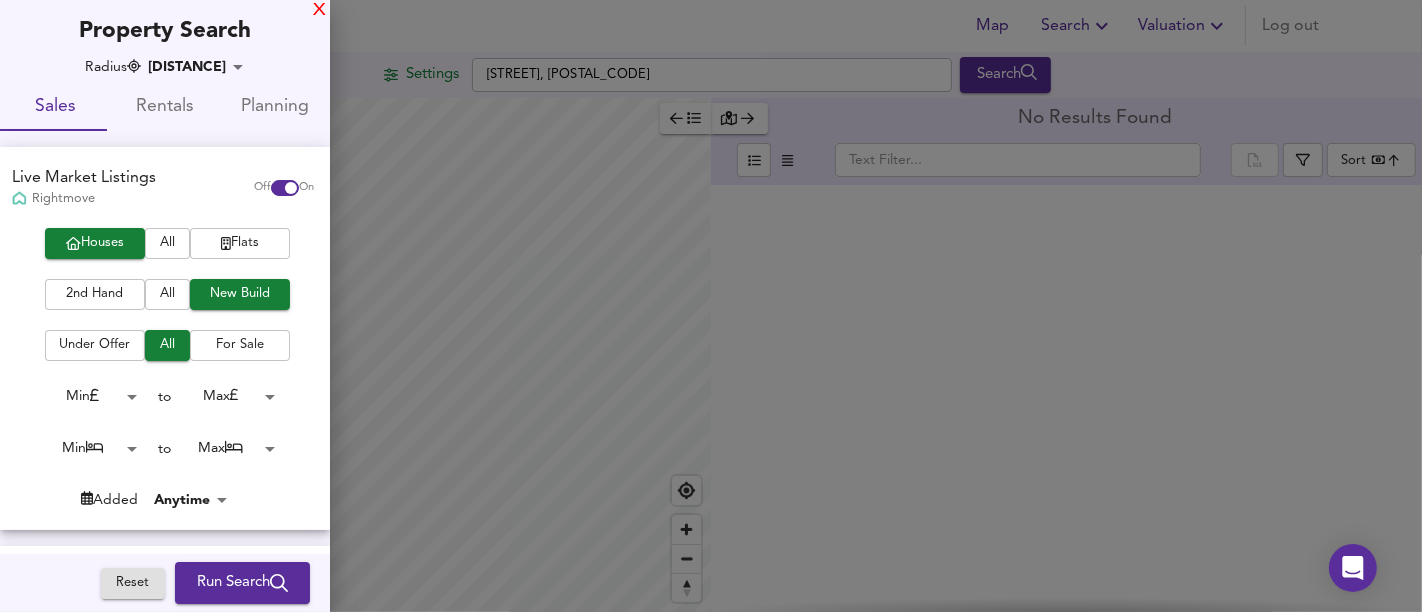 click on "X" at bounding box center (319, 11) 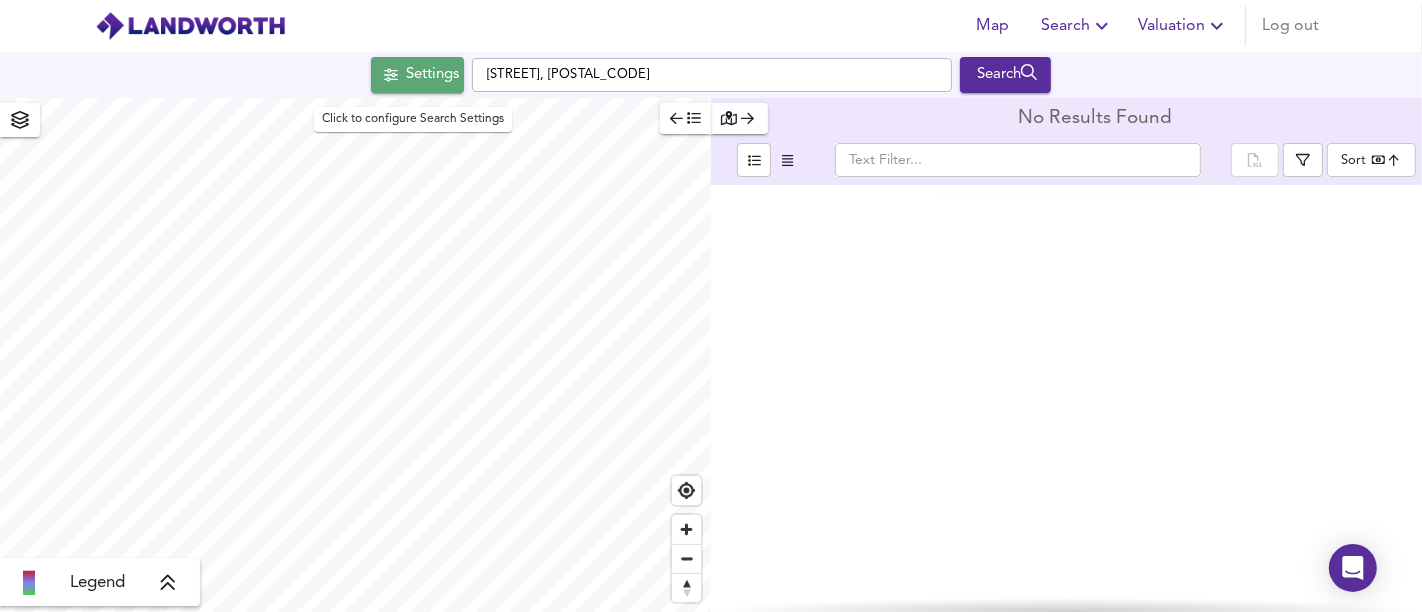 click on "Settings" at bounding box center (432, 75) 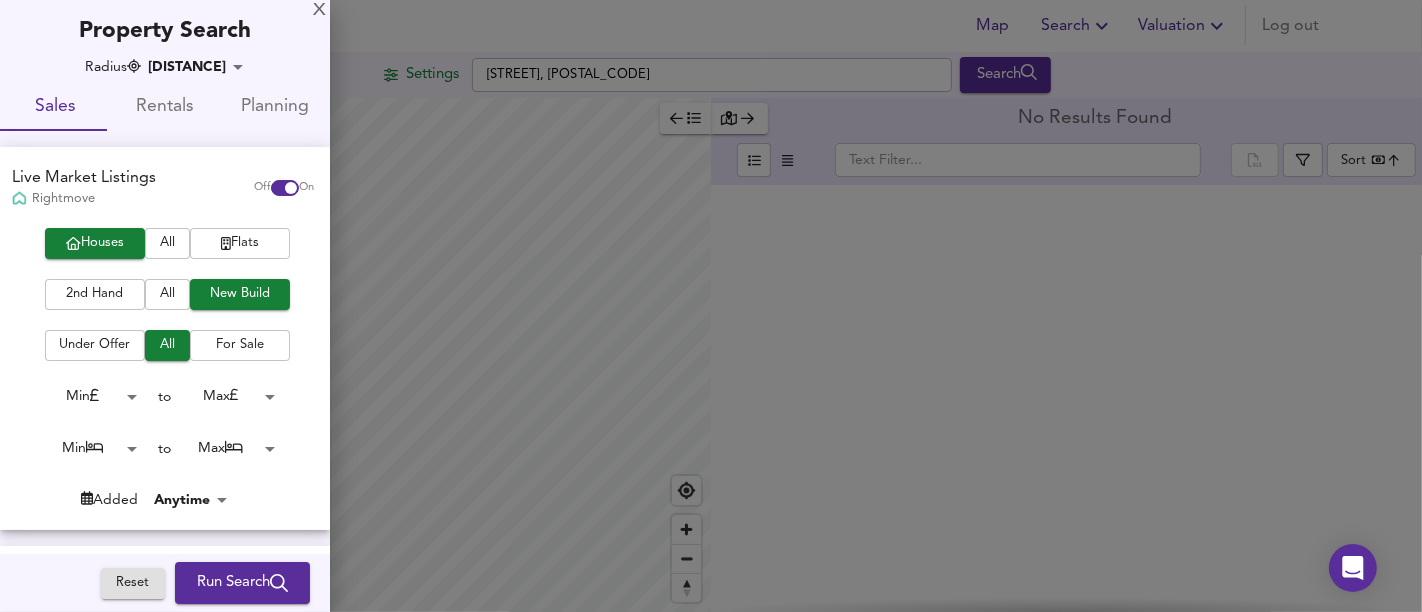click on "Run Search" at bounding box center (242, 583) 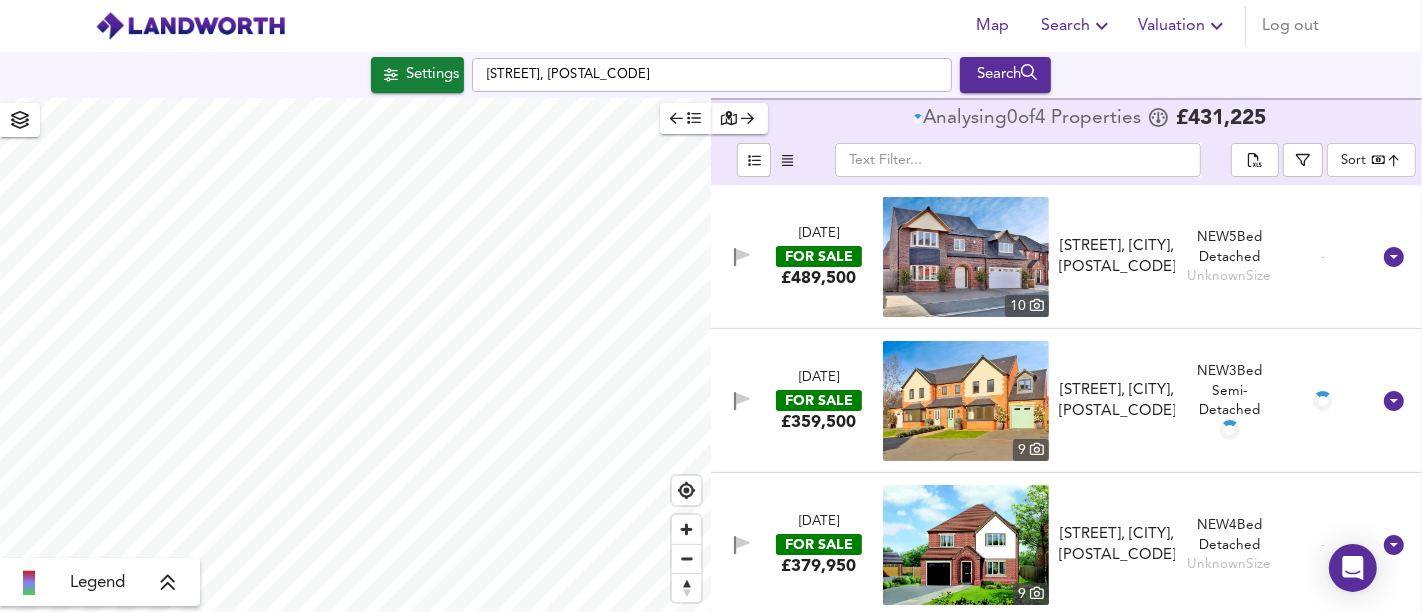 click on "Settings" at bounding box center [417, 75] 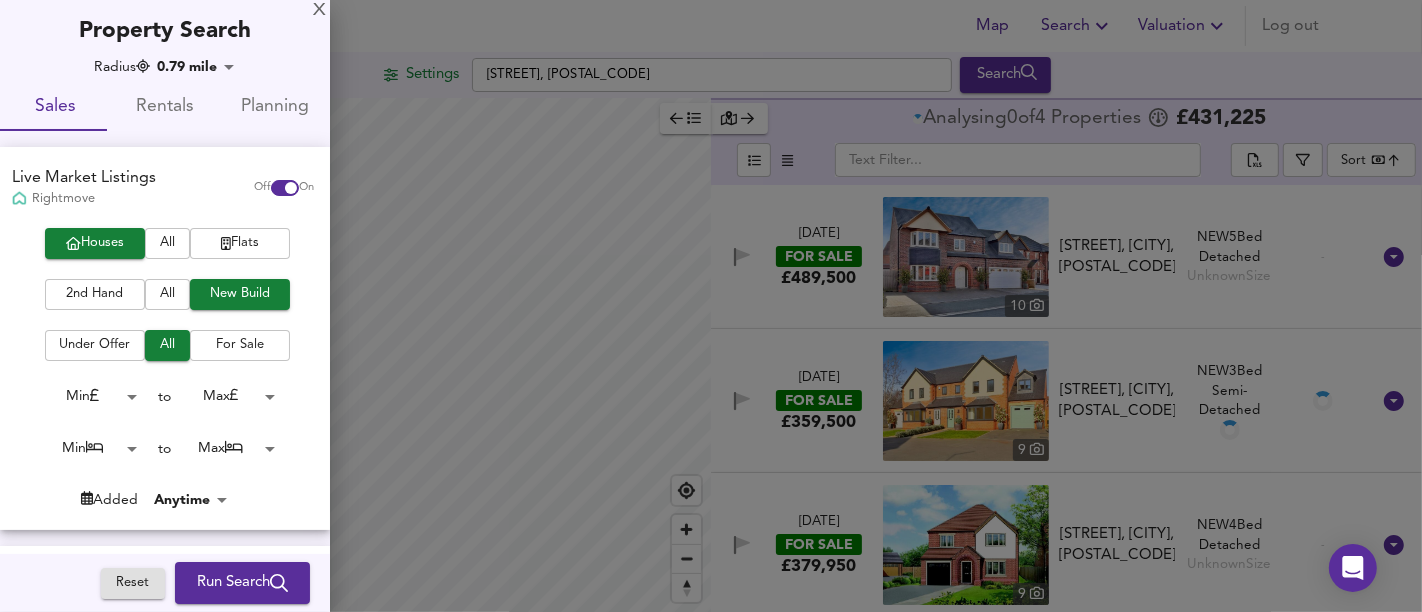 click on "Run Search" at bounding box center (242, 583) 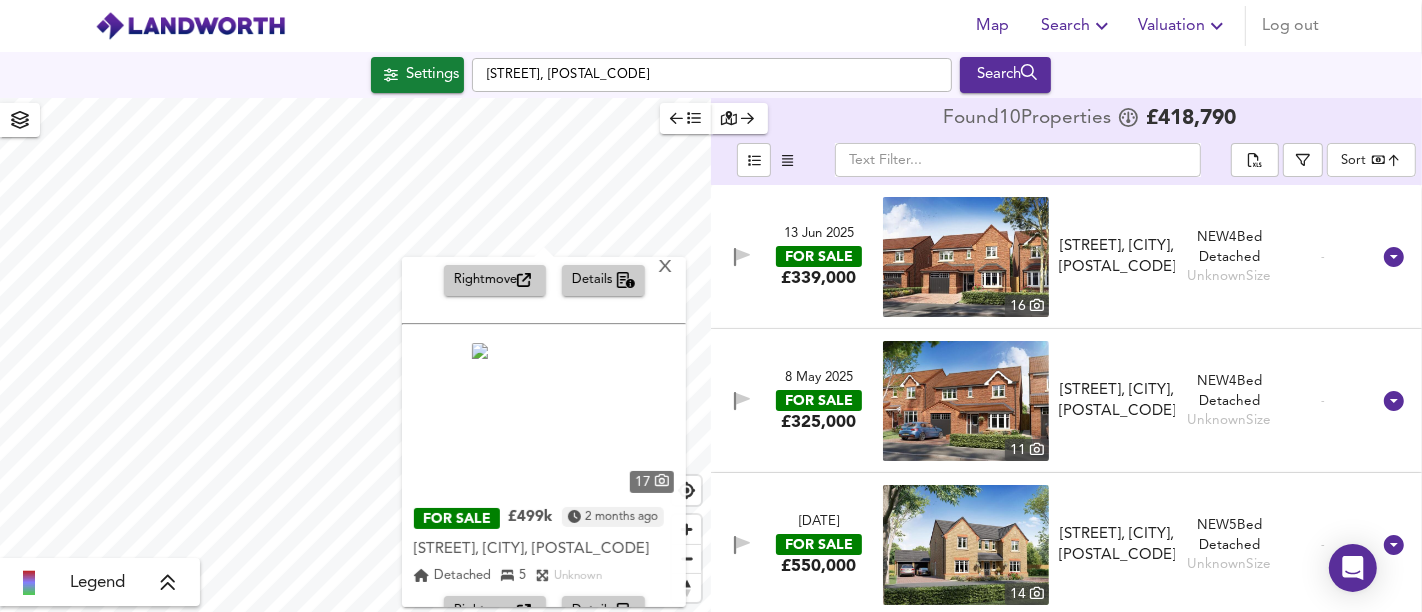 scroll, scrollTop: 951, scrollLeft: 0, axis: vertical 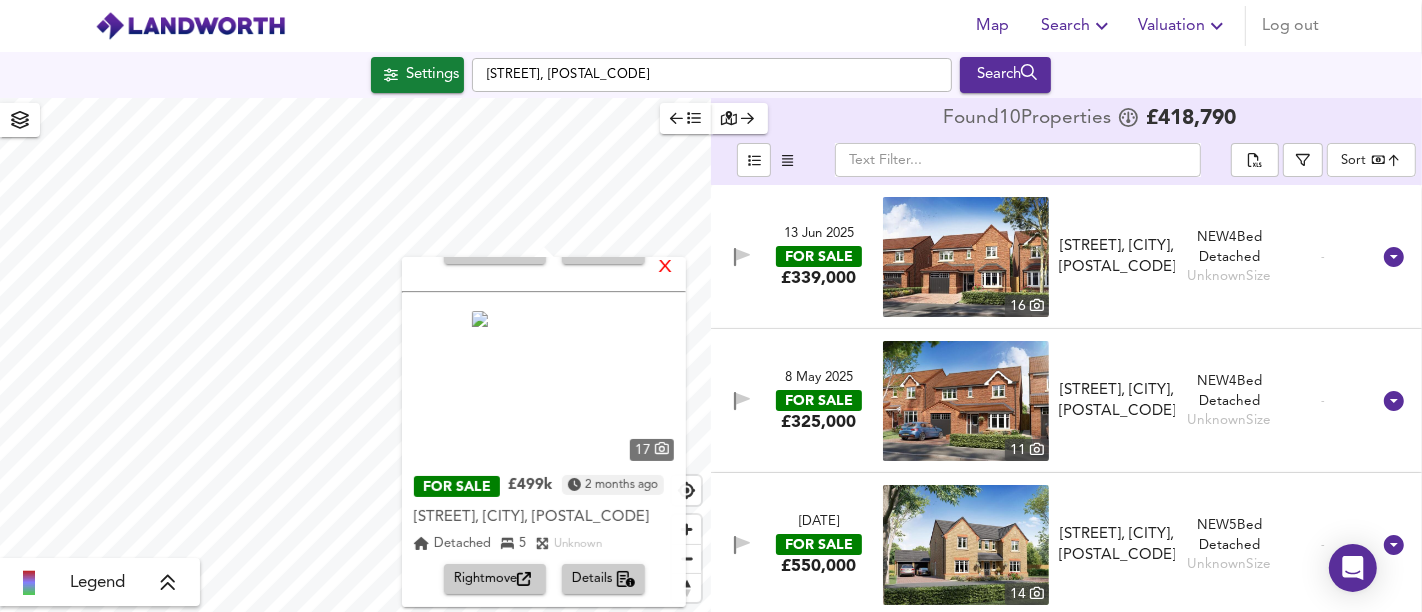 click on "X" at bounding box center (665, 268) 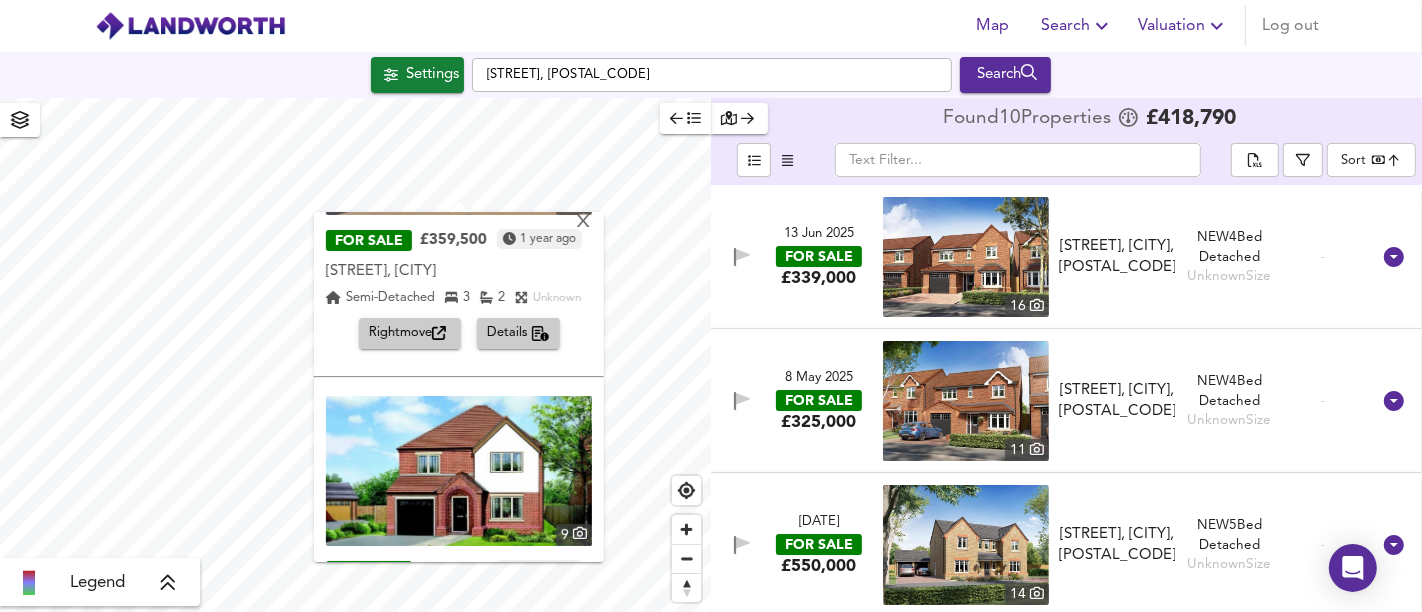 scroll, scrollTop: 396, scrollLeft: 0, axis: vertical 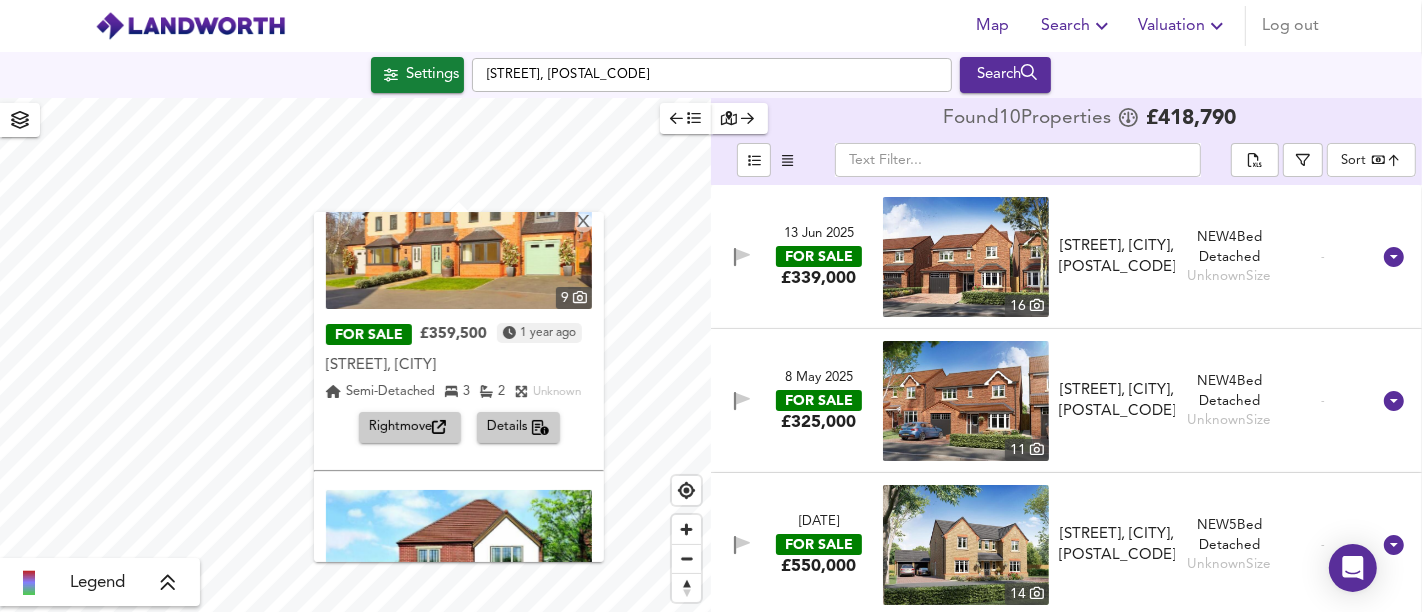 click on "Rightmove" at bounding box center [410, 427] 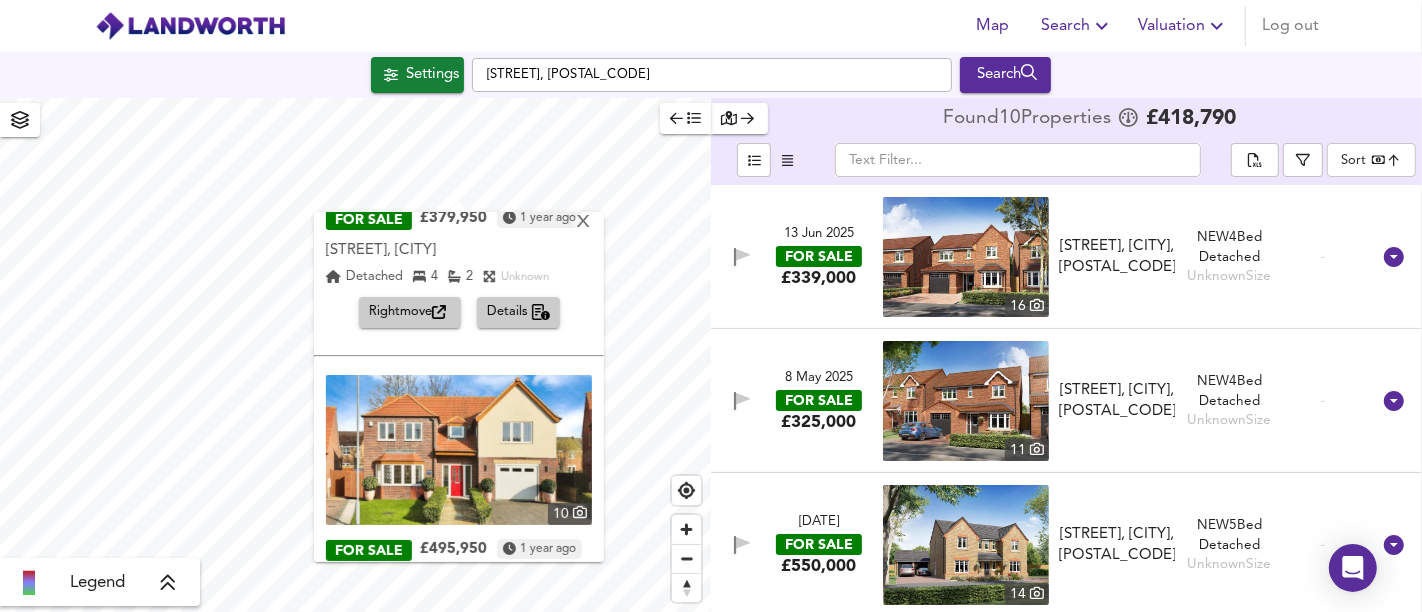 scroll, scrollTop: 951, scrollLeft: 0, axis: vertical 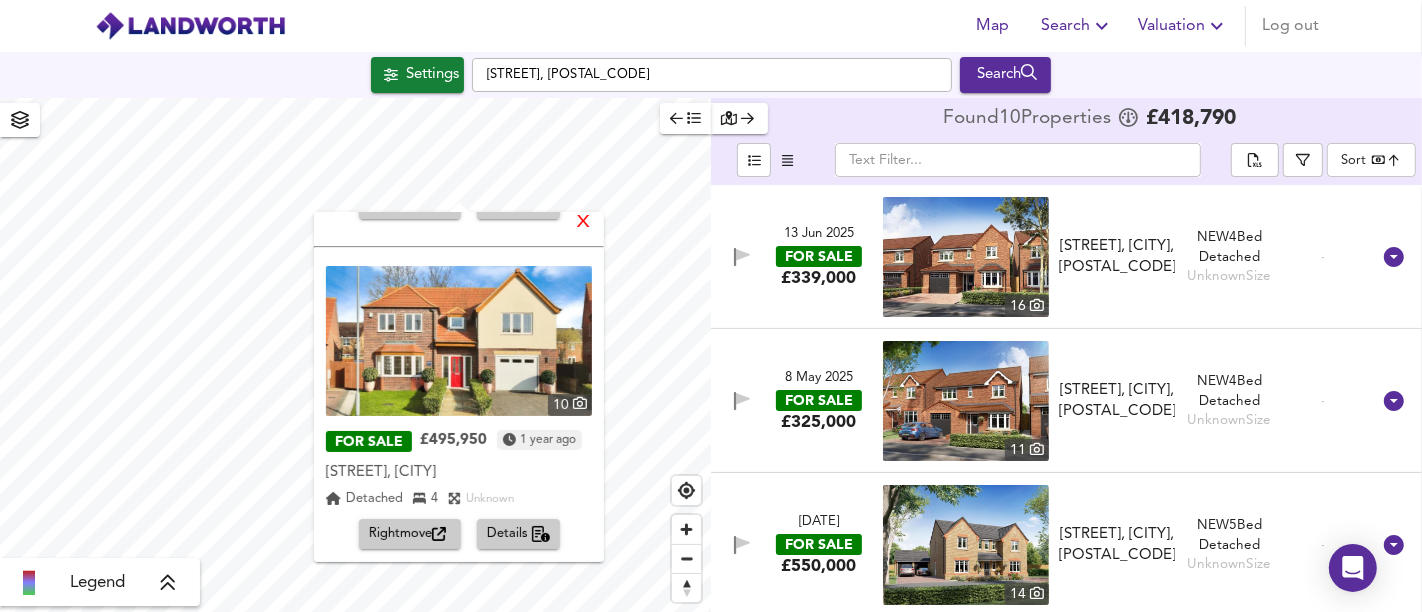 click on "X" at bounding box center [583, 223] 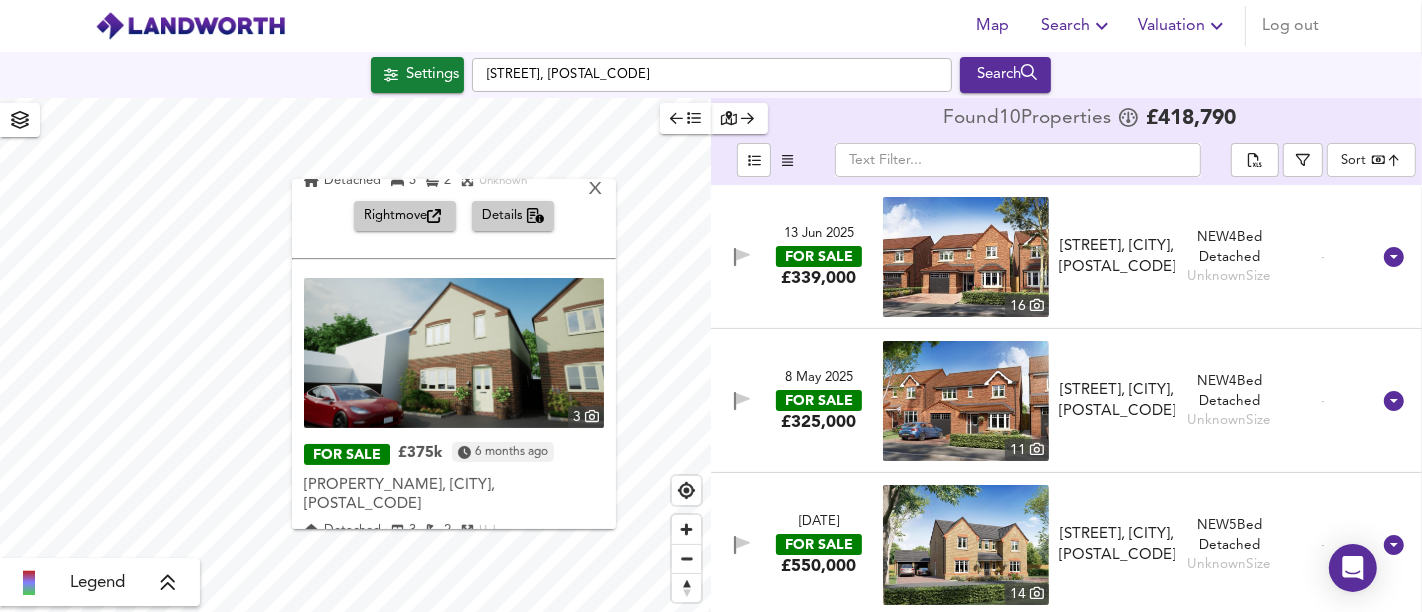 scroll, scrollTop: 294, scrollLeft: 0, axis: vertical 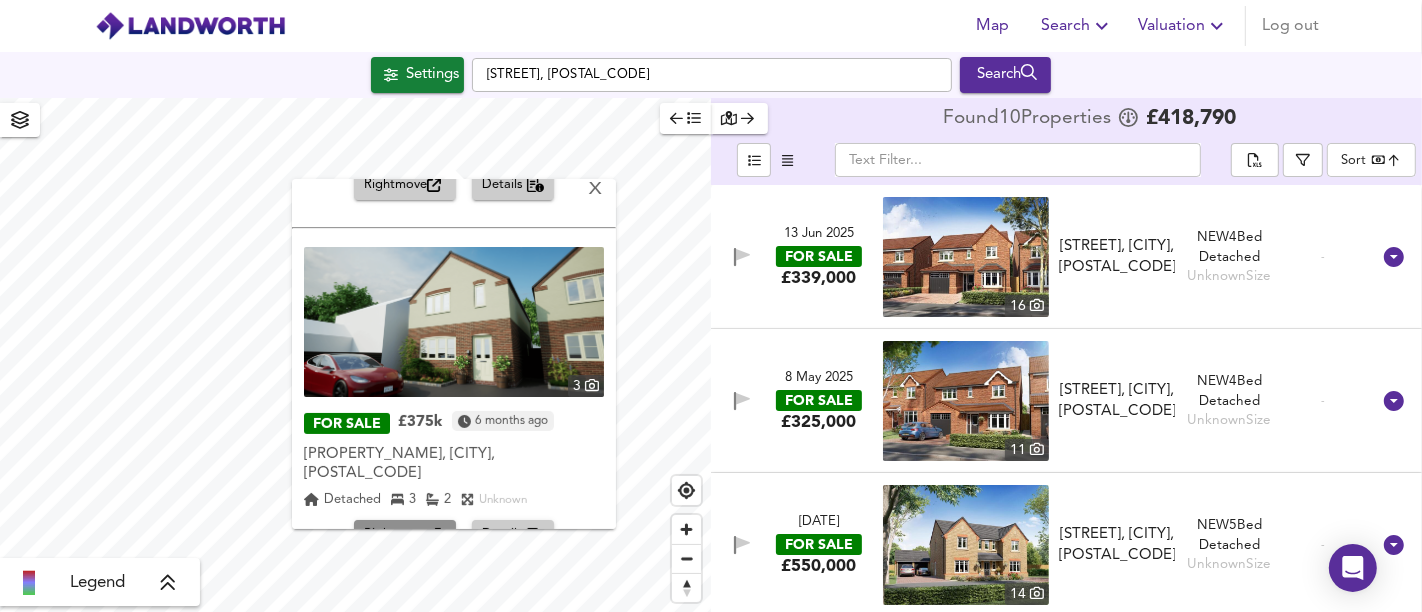 click on "Rightmove" at bounding box center [405, 535] 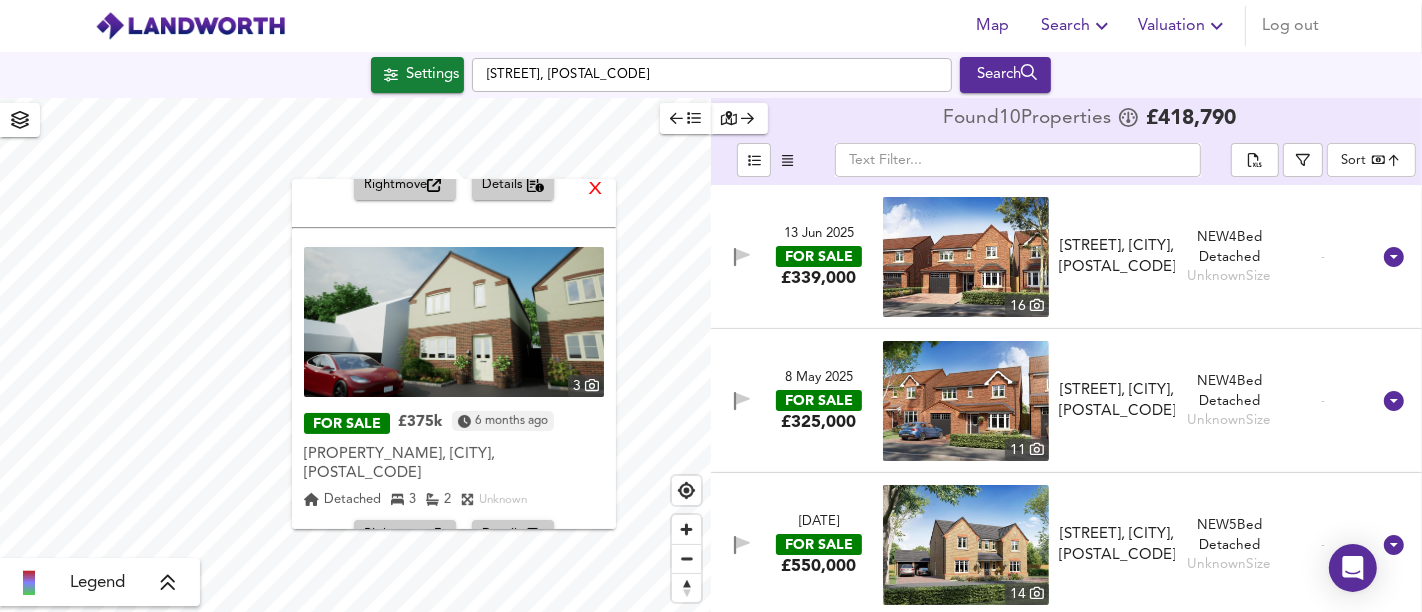 click on "X" at bounding box center (595, 190) 